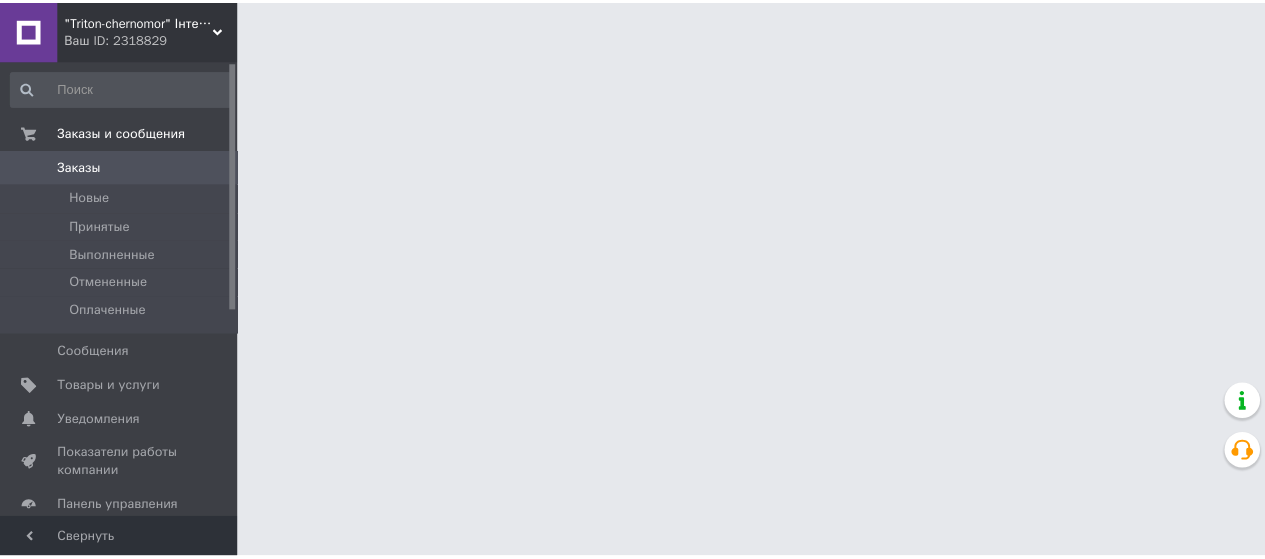 scroll, scrollTop: 0, scrollLeft: 0, axis: both 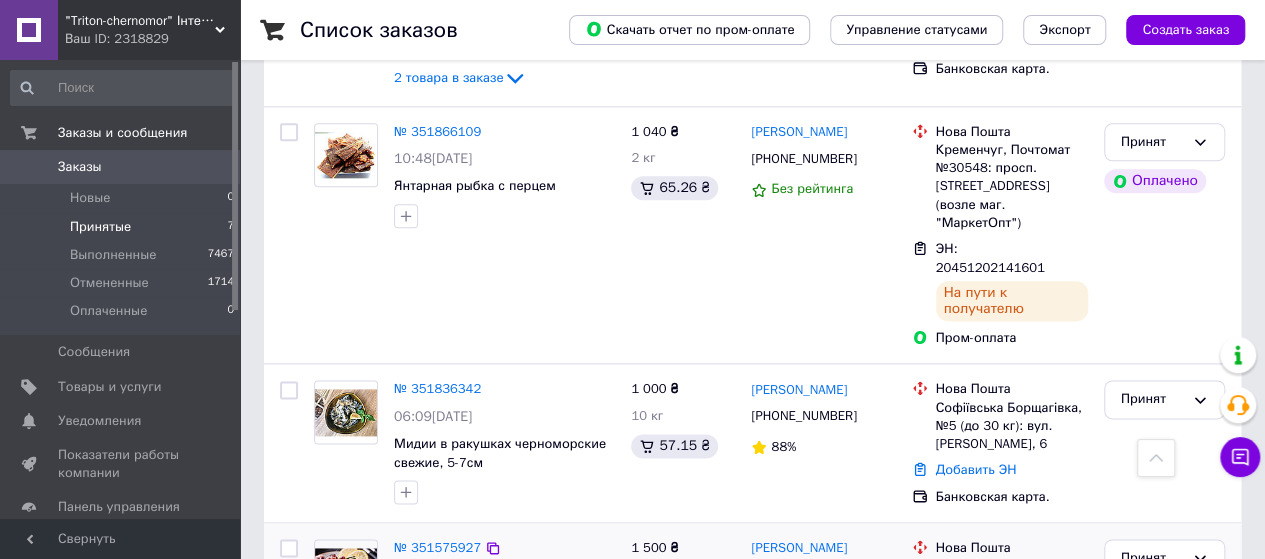 click on "4 товара в заказе" at bounding box center (448, 663) 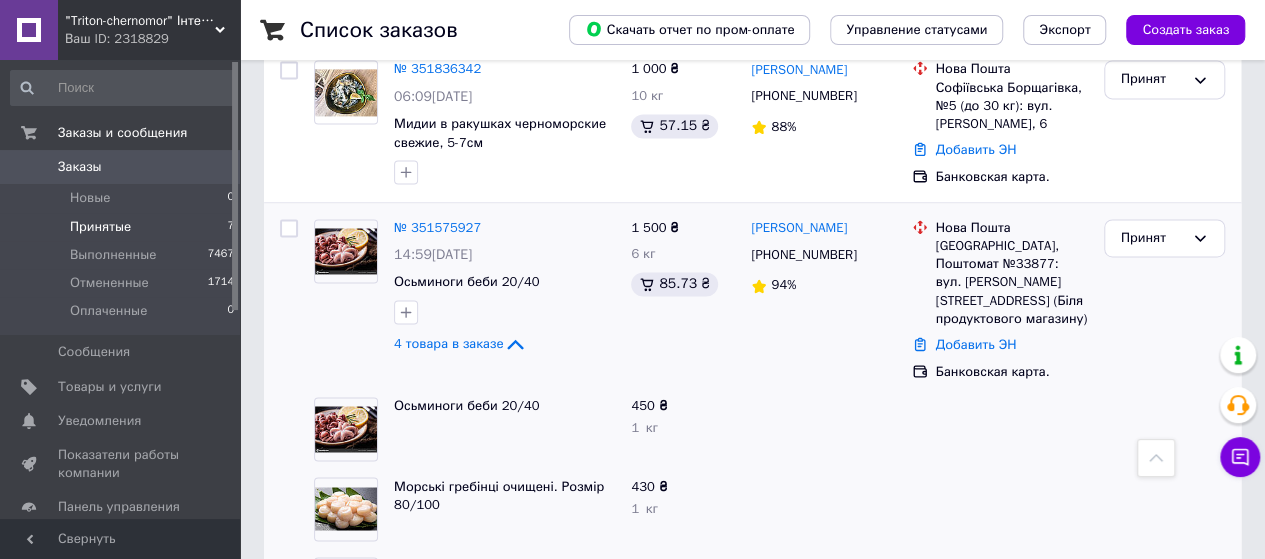 scroll, scrollTop: 1475, scrollLeft: 0, axis: vertical 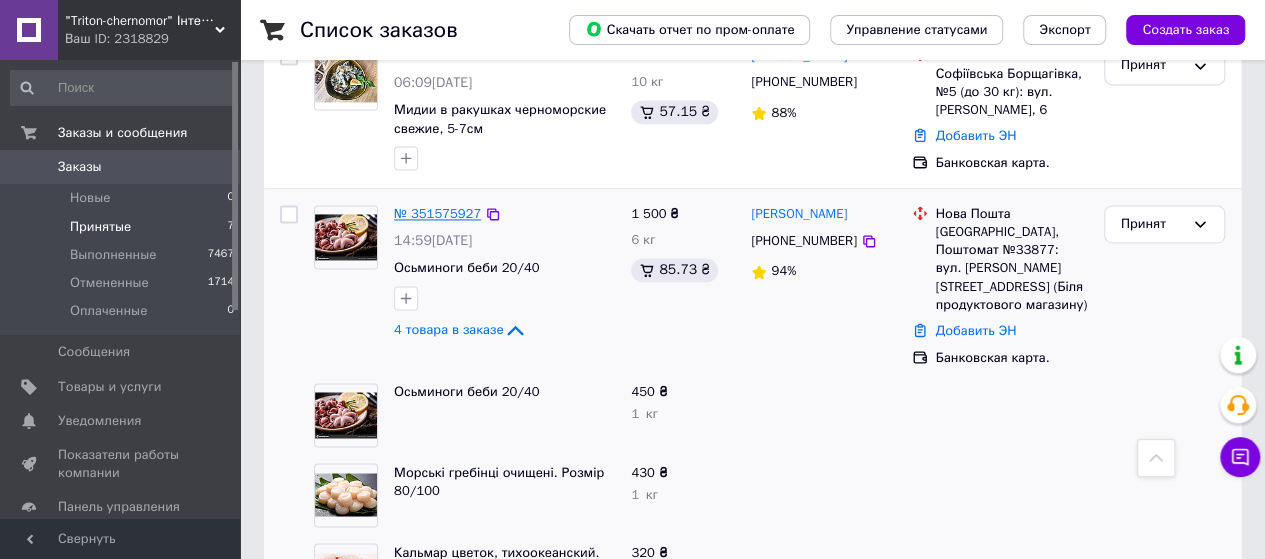 click on "№ 351575927" at bounding box center (437, 213) 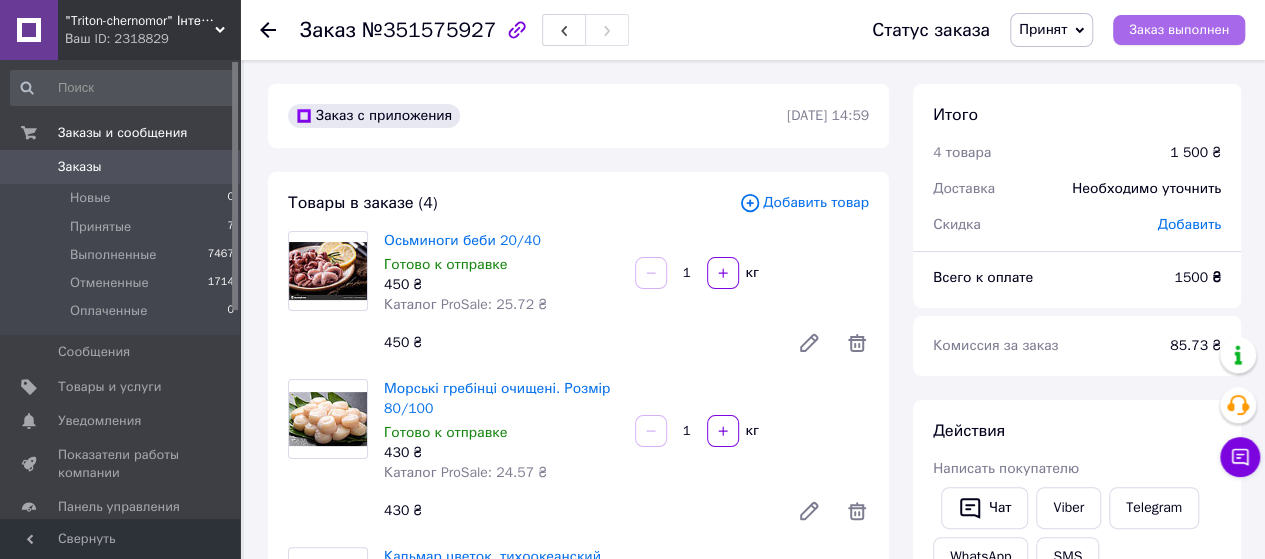 click on "Заказ выполнен" at bounding box center (1179, 30) 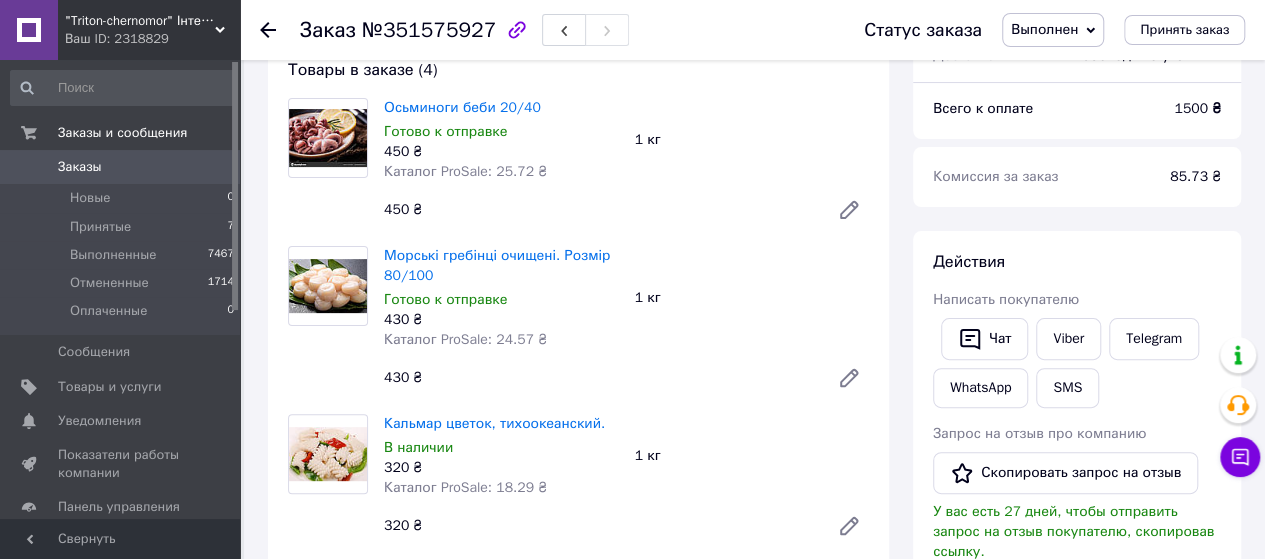 scroll, scrollTop: 173, scrollLeft: 0, axis: vertical 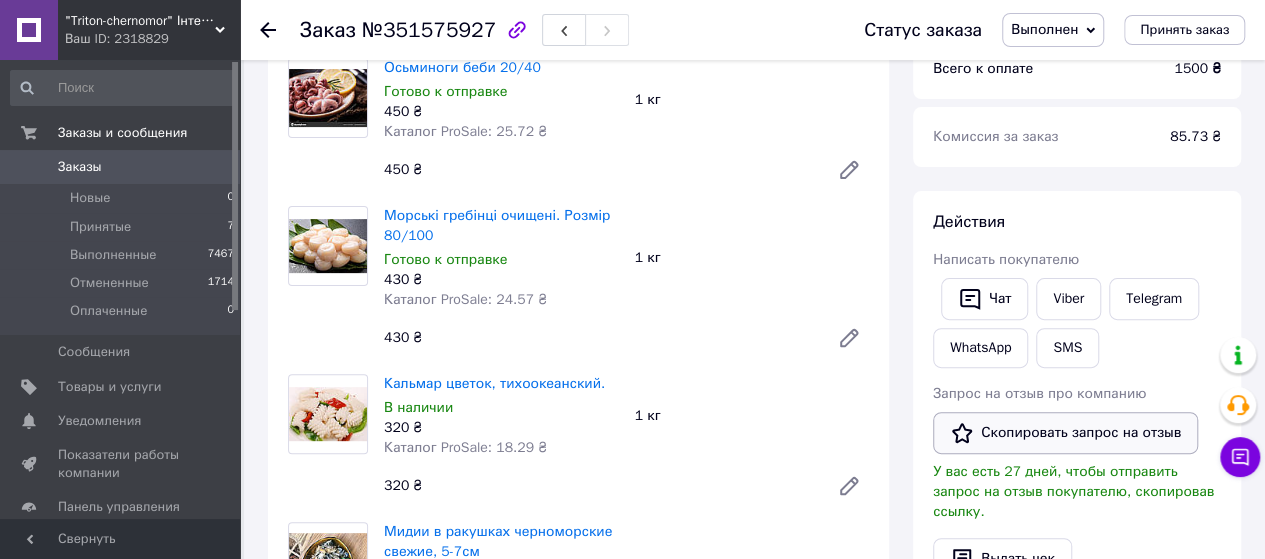 click on "Скопировать запрос на отзыв" at bounding box center [1065, 433] 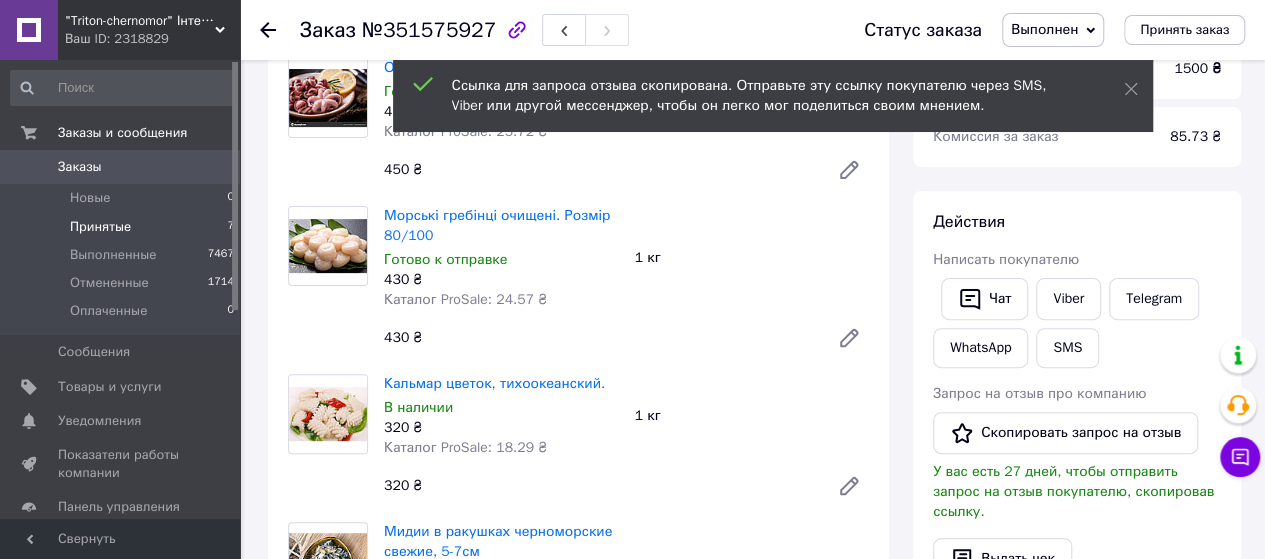 click on "Принятые" at bounding box center [100, 227] 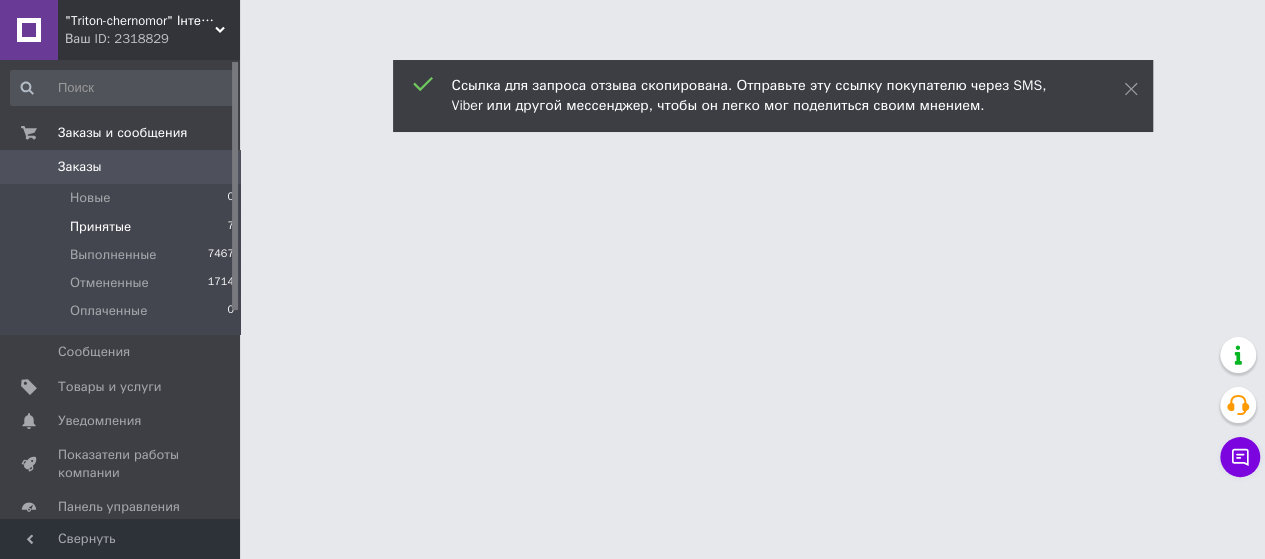 scroll, scrollTop: 0, scrollLeft: 0, axis: both 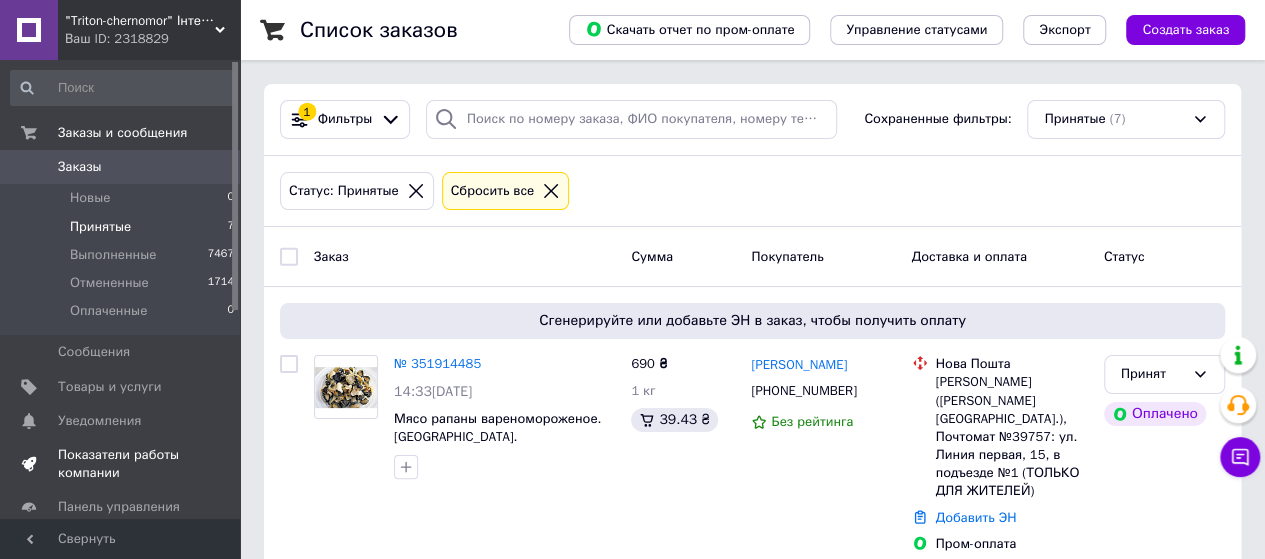 click on "Показатели работы компании" at bounding box center [121, 464] 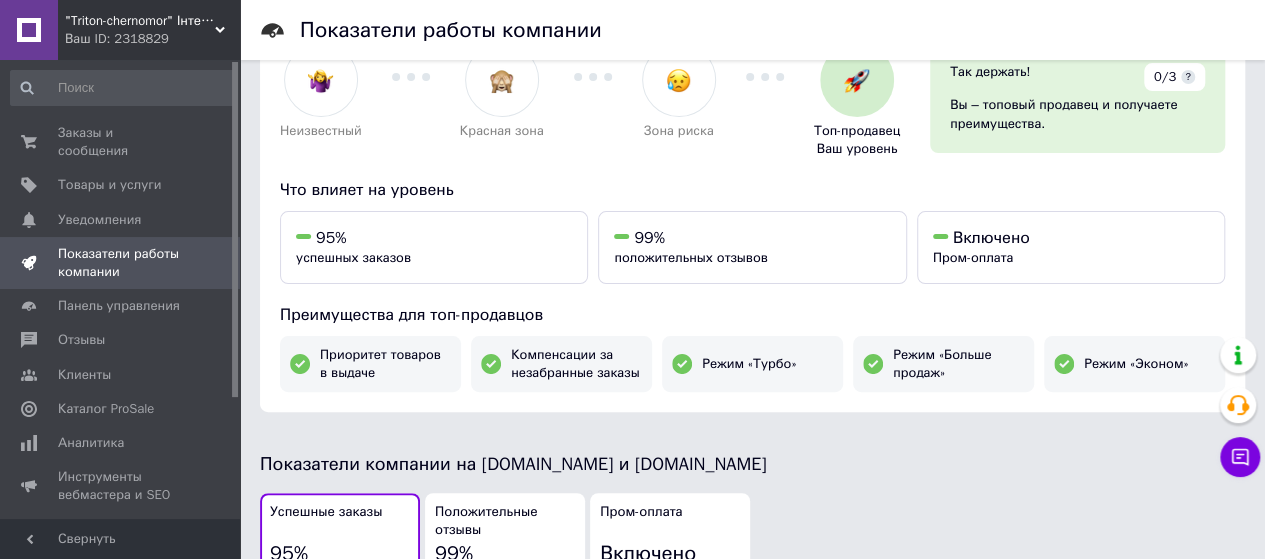 scroll, scrollTop: 106, scrollLeft: 0, axis: vertical 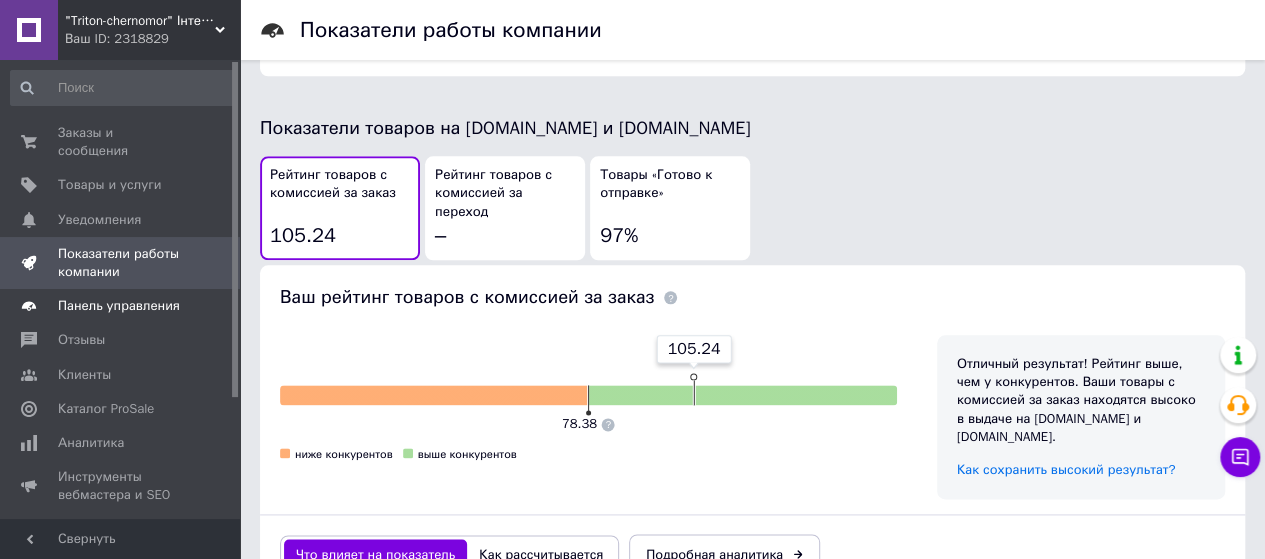 click on "Панель управления" at bounding box center [119, 306] 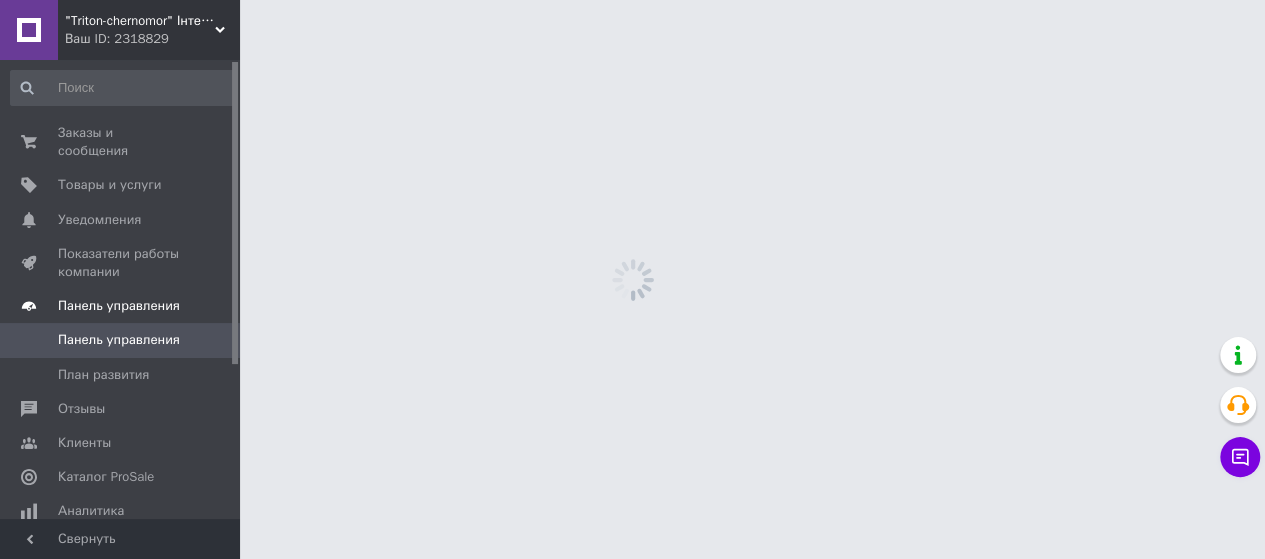 scroll, scrollTop: 0, scrollLeft: 0, axis: both 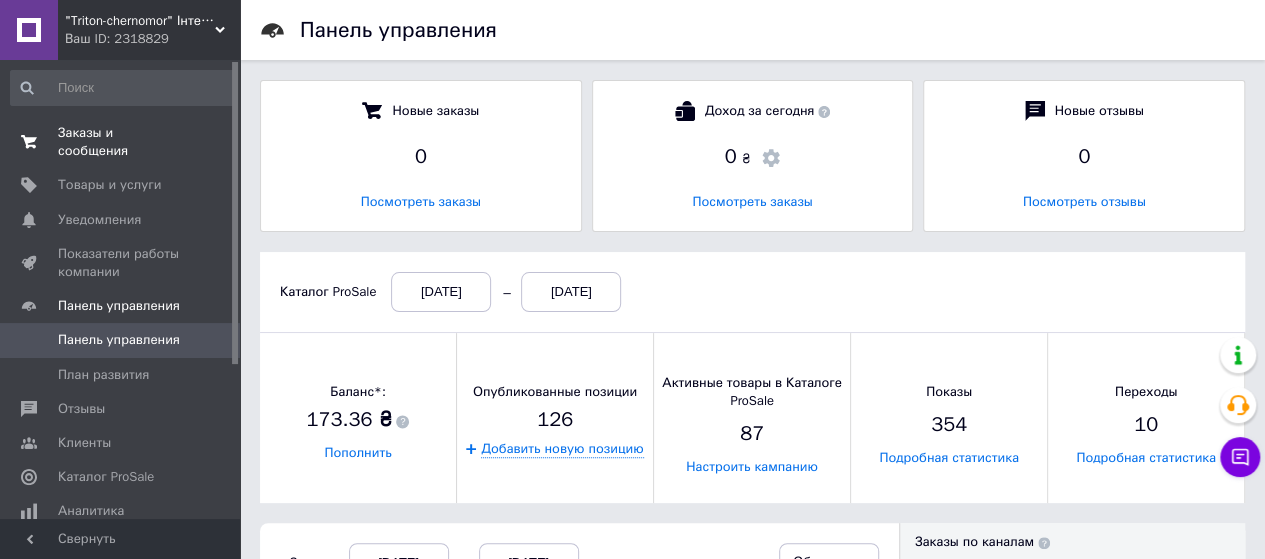click on "Заказы и сообщения" at bounding box center (121, 142) 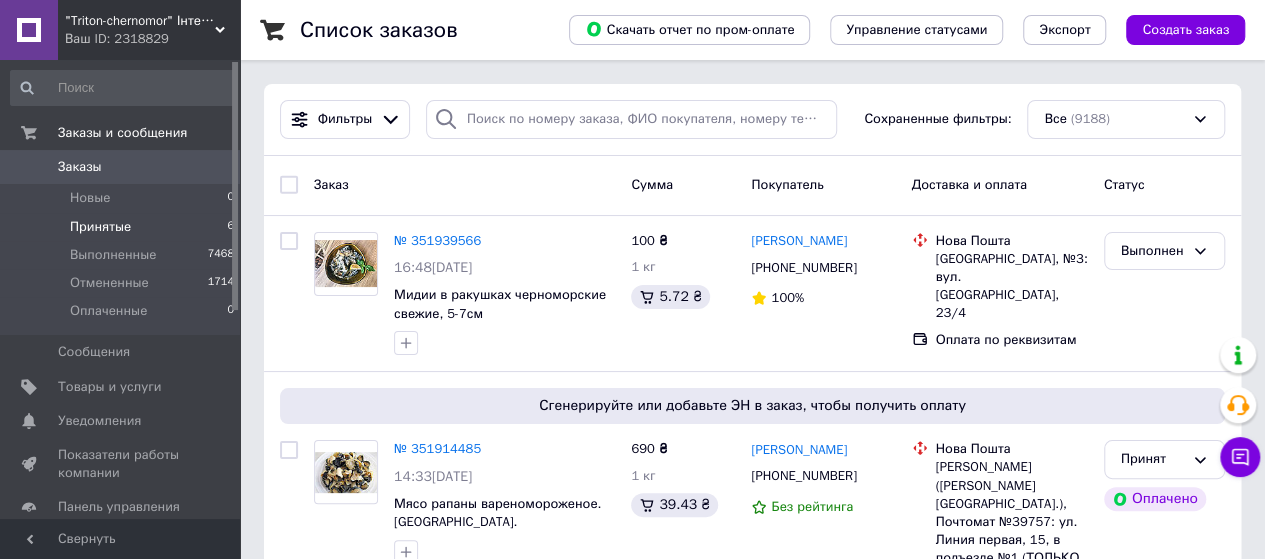 click on "Принятые" at bounding box center [100, 227] 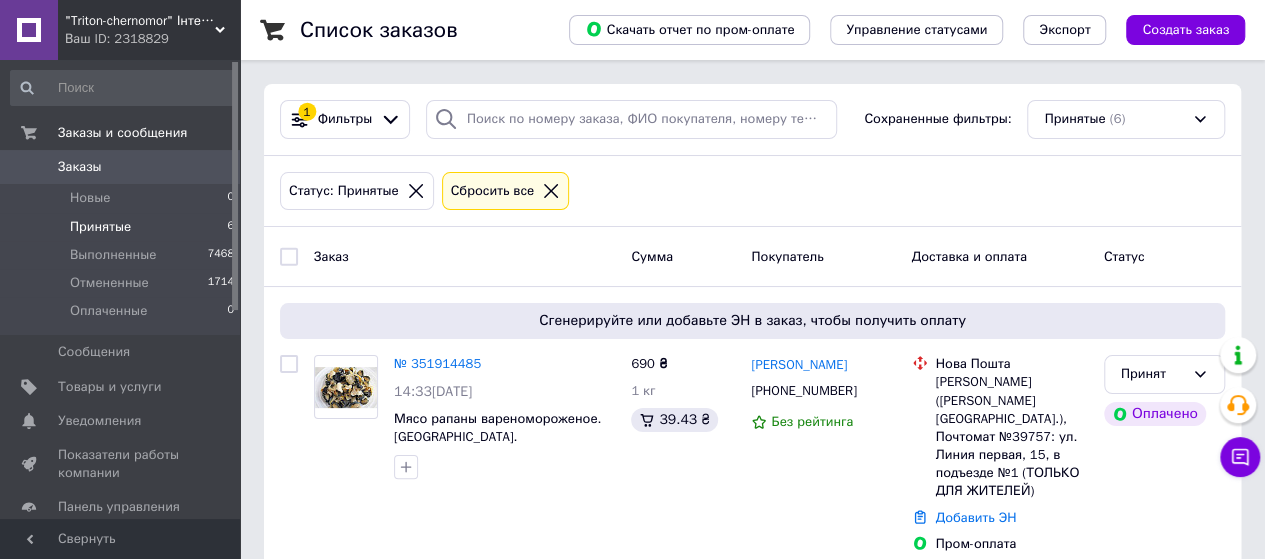 click on "Принятые" at bounding box center [100, 227] 